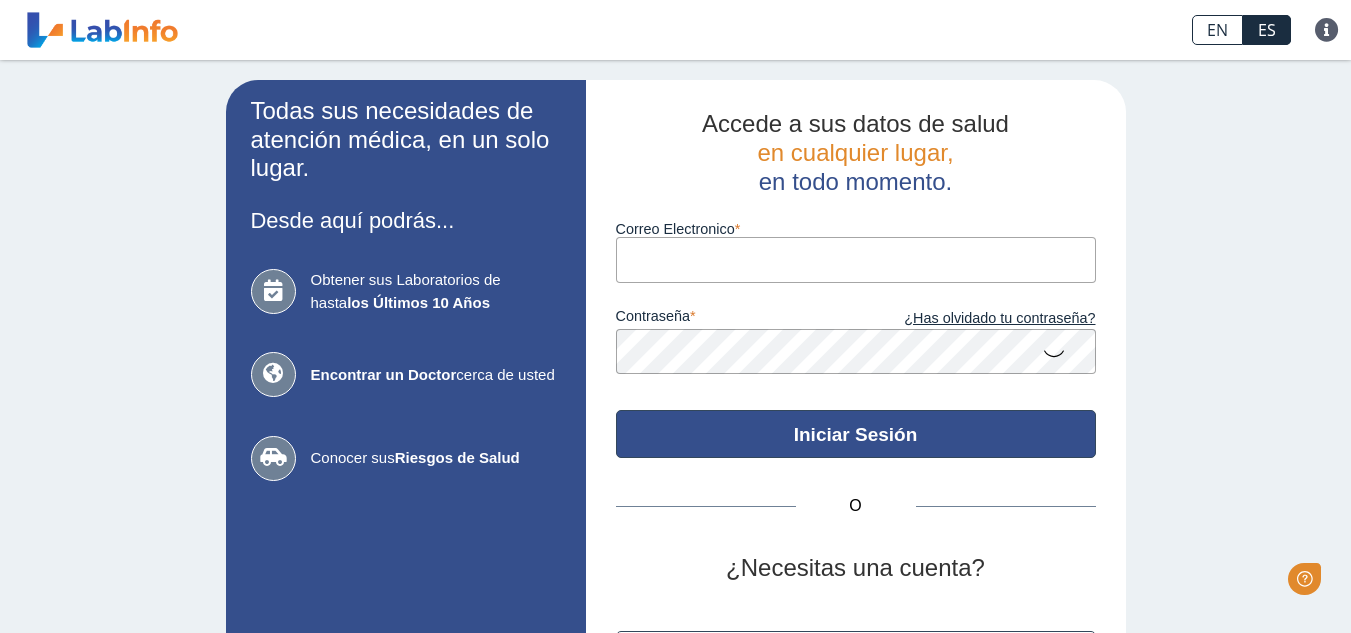 scroll, scrollTop: 0, scrollLeft: 0, axis: both 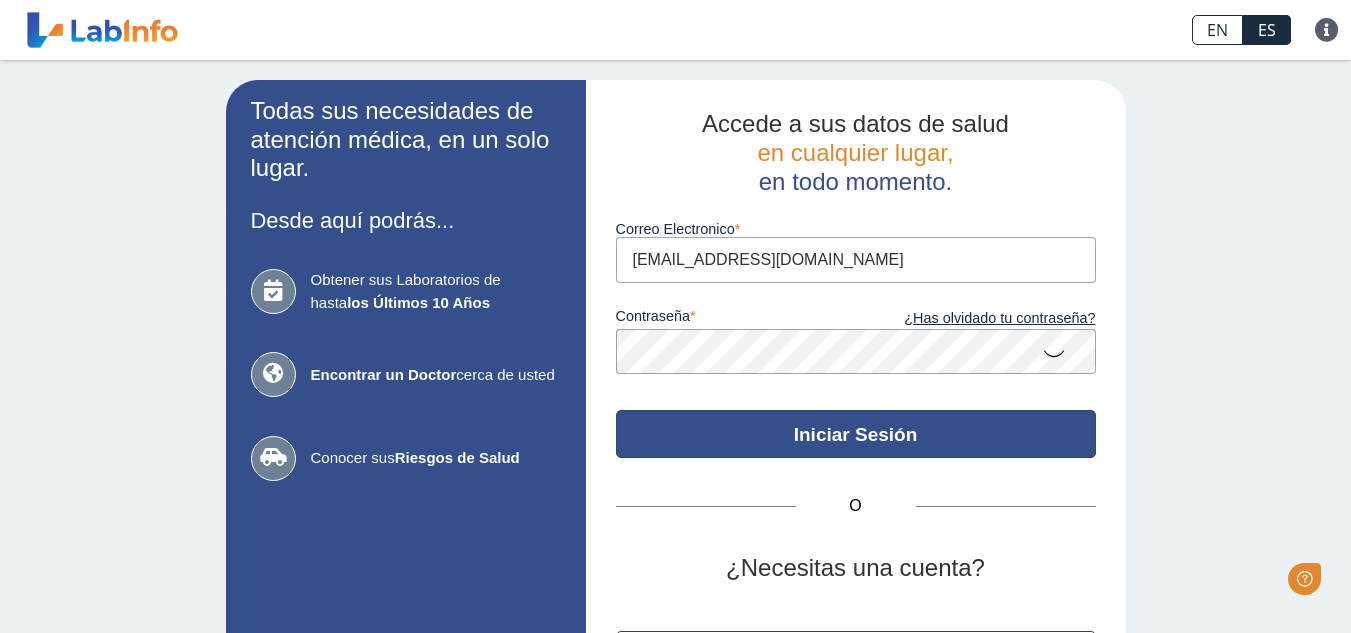 click on "Iniciar Sesión" 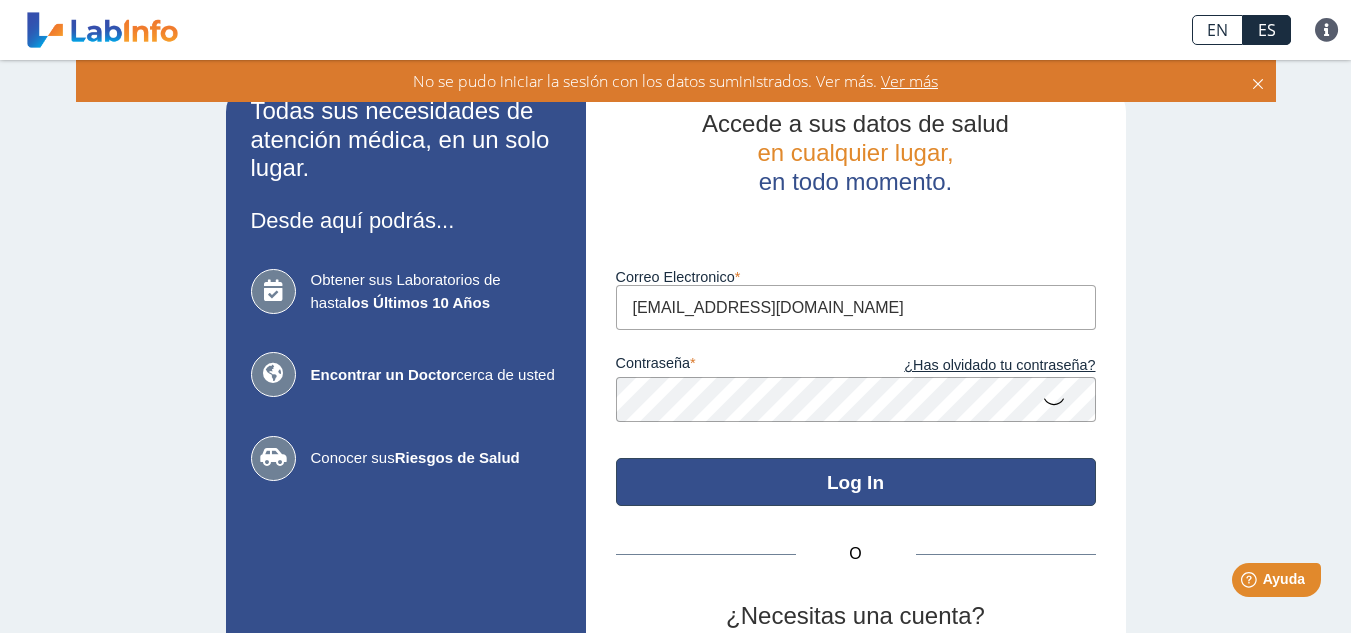 click on "Log In" 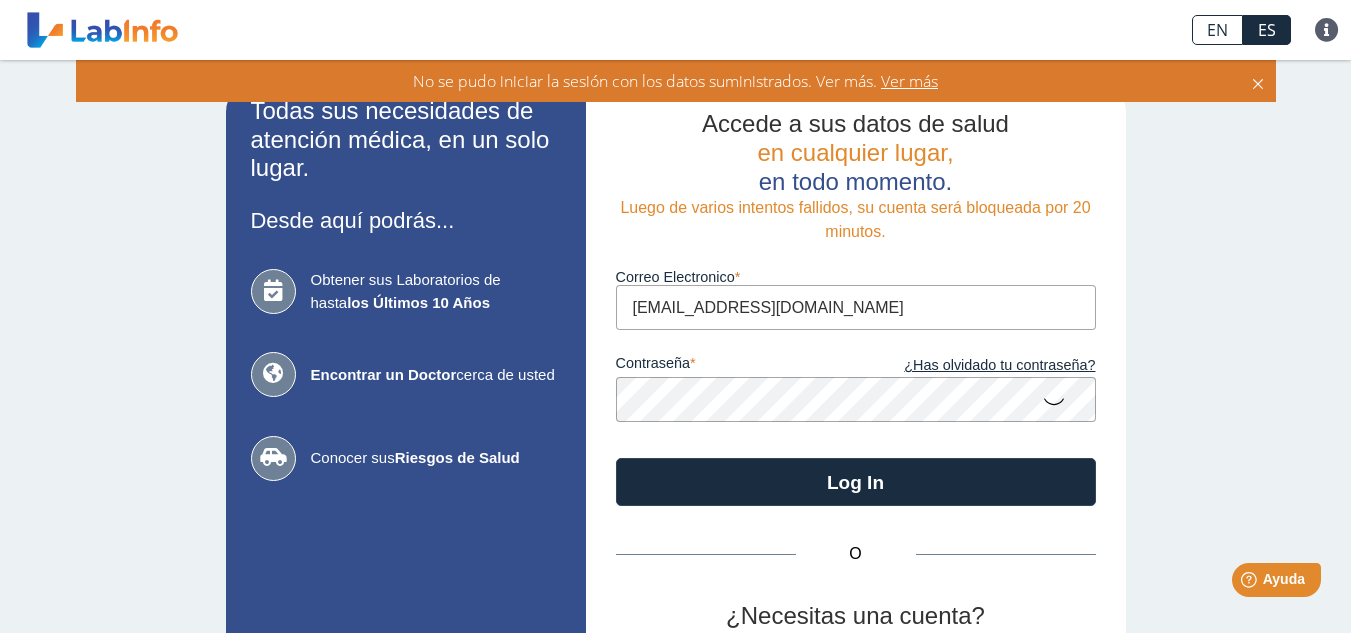scroll, scrollTop: 1, scrollLeft: 0, axis: vertical 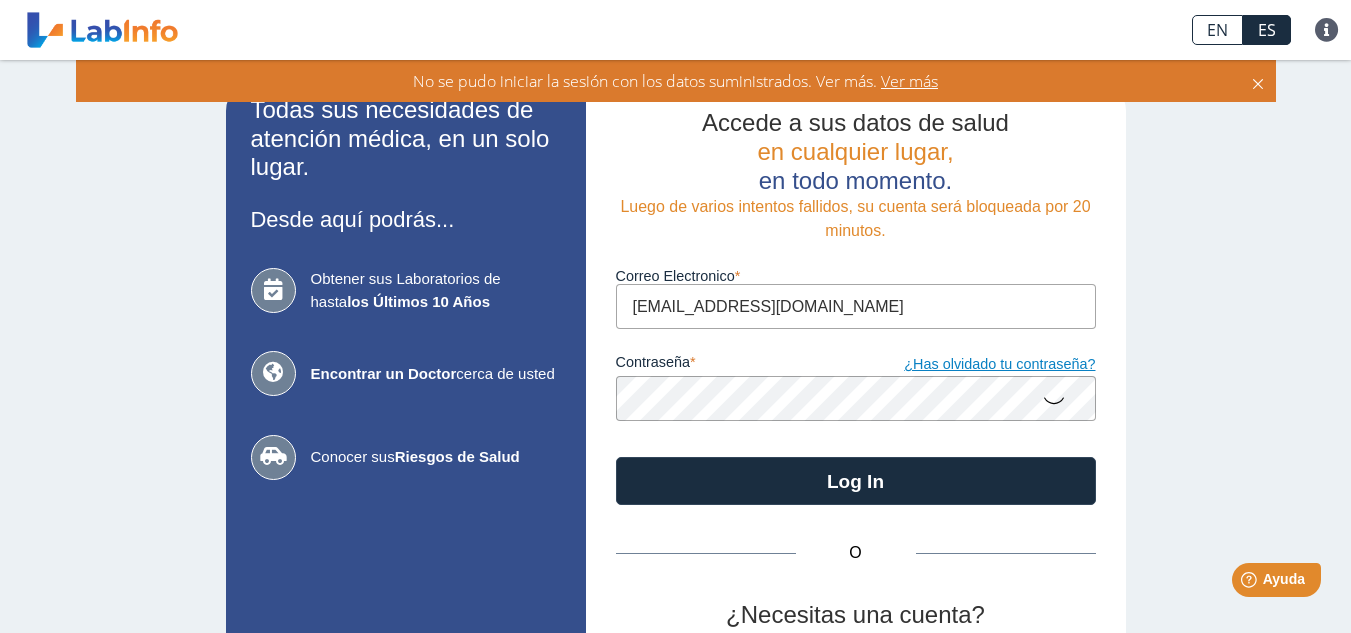 click on "¿Has olvidado tu contraseña?" 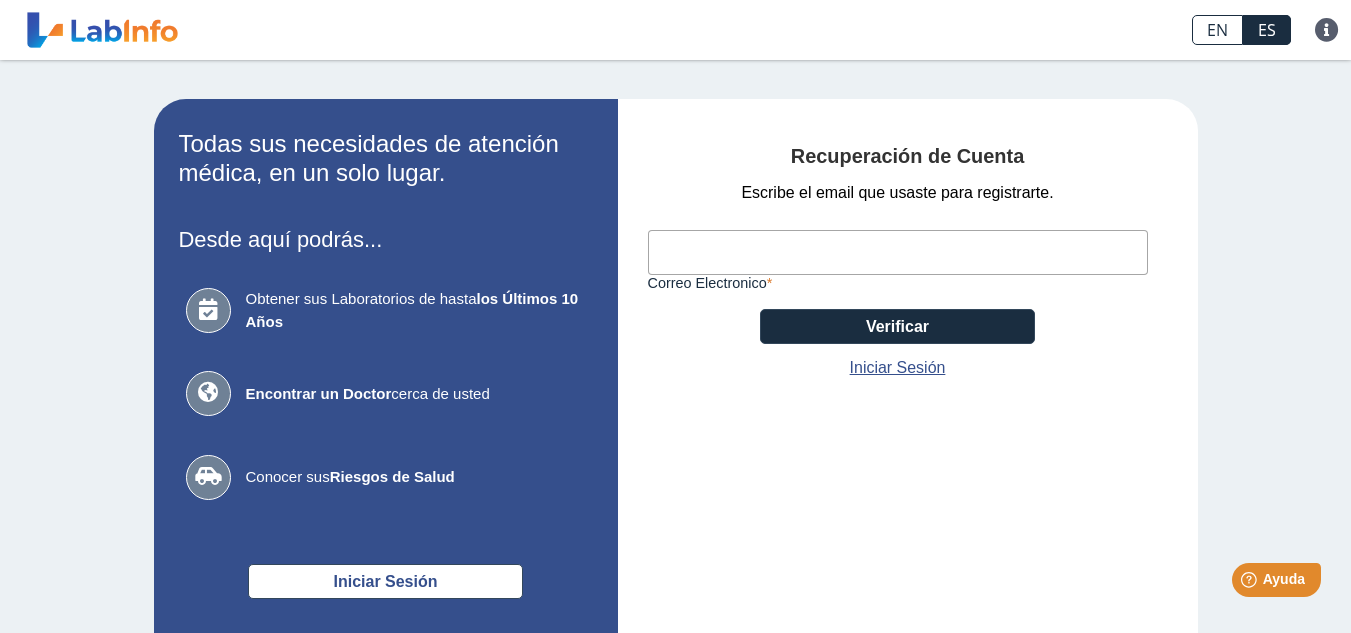 click on "Correo Electronico" at bounding box center [898, 252] 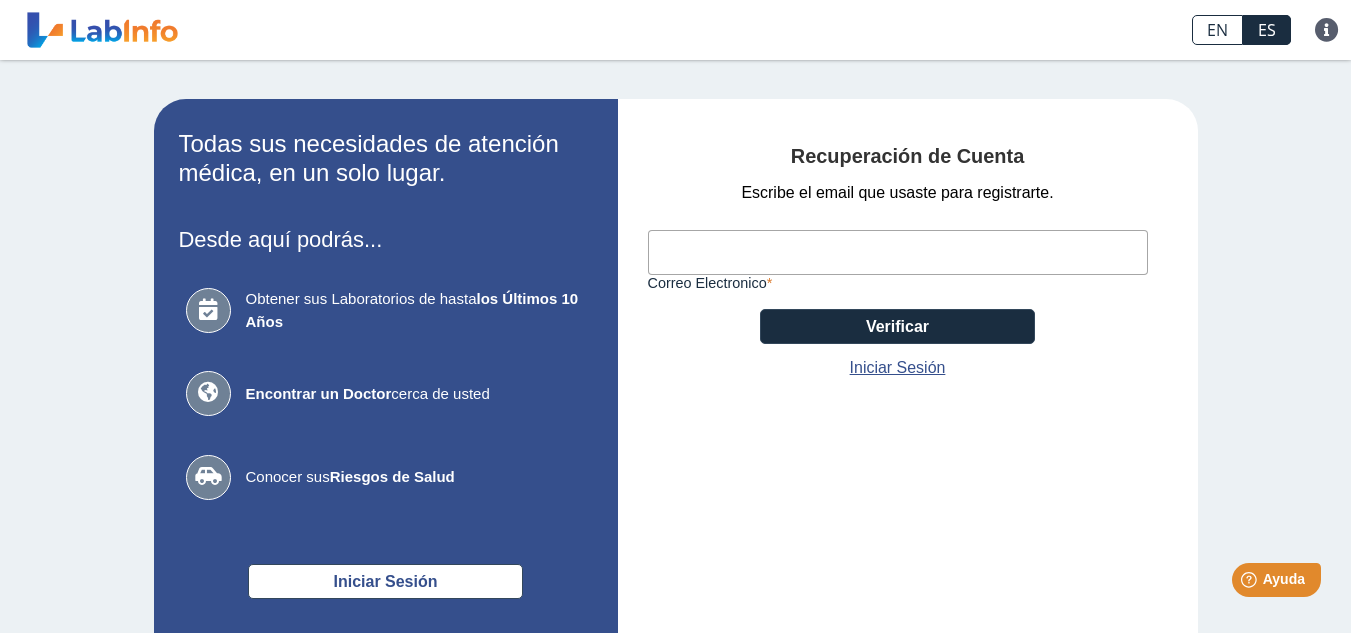 type on "[EMAIL_ADDRESS][DOMAIN_NAME]" 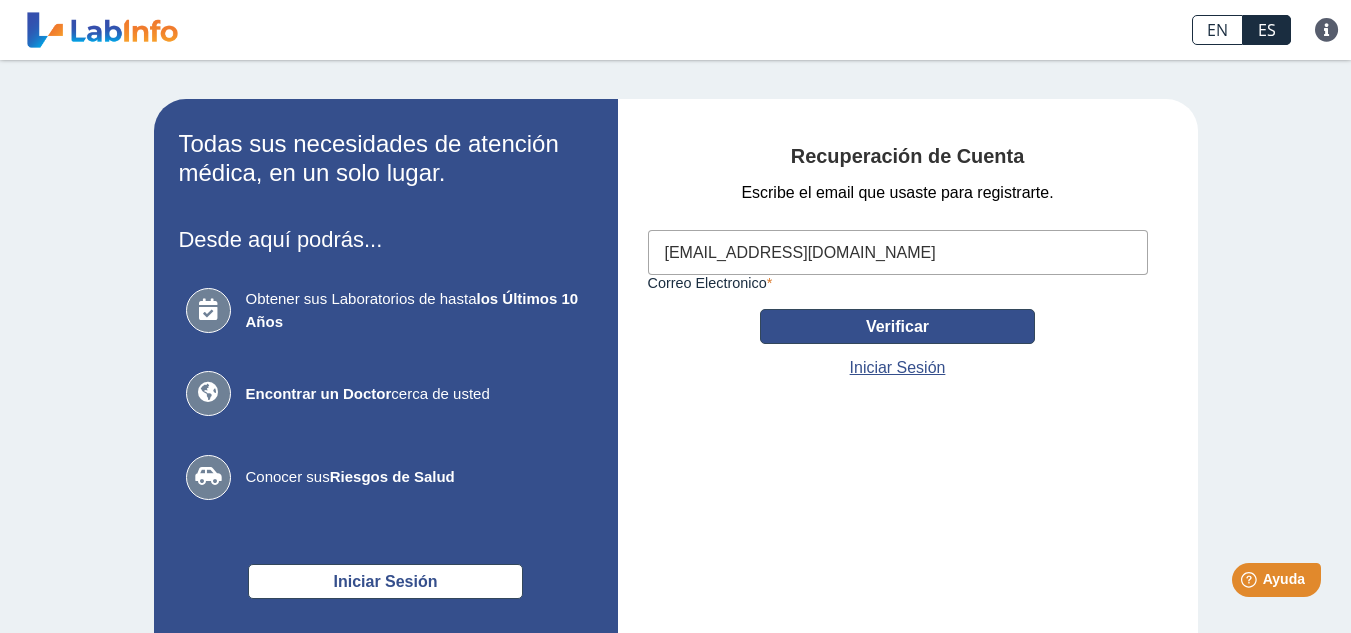 click on "Verificar" 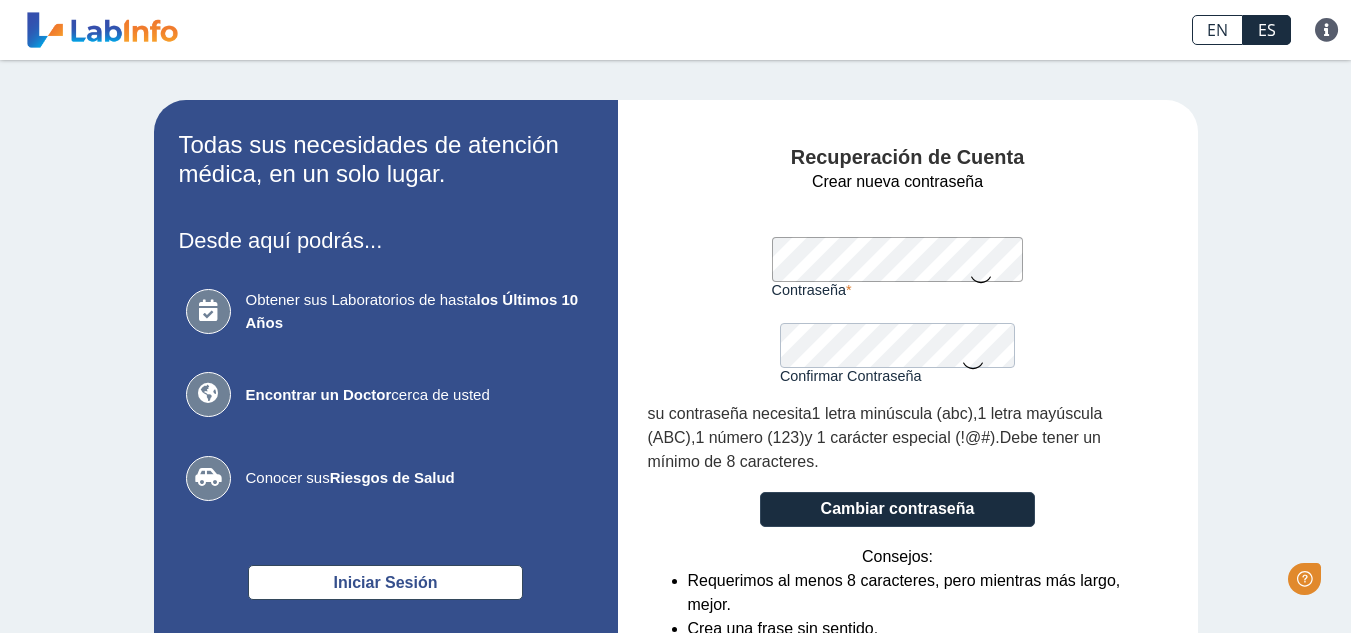 scroll, scrollTop: 0, scrollLeft: 0, axis: both 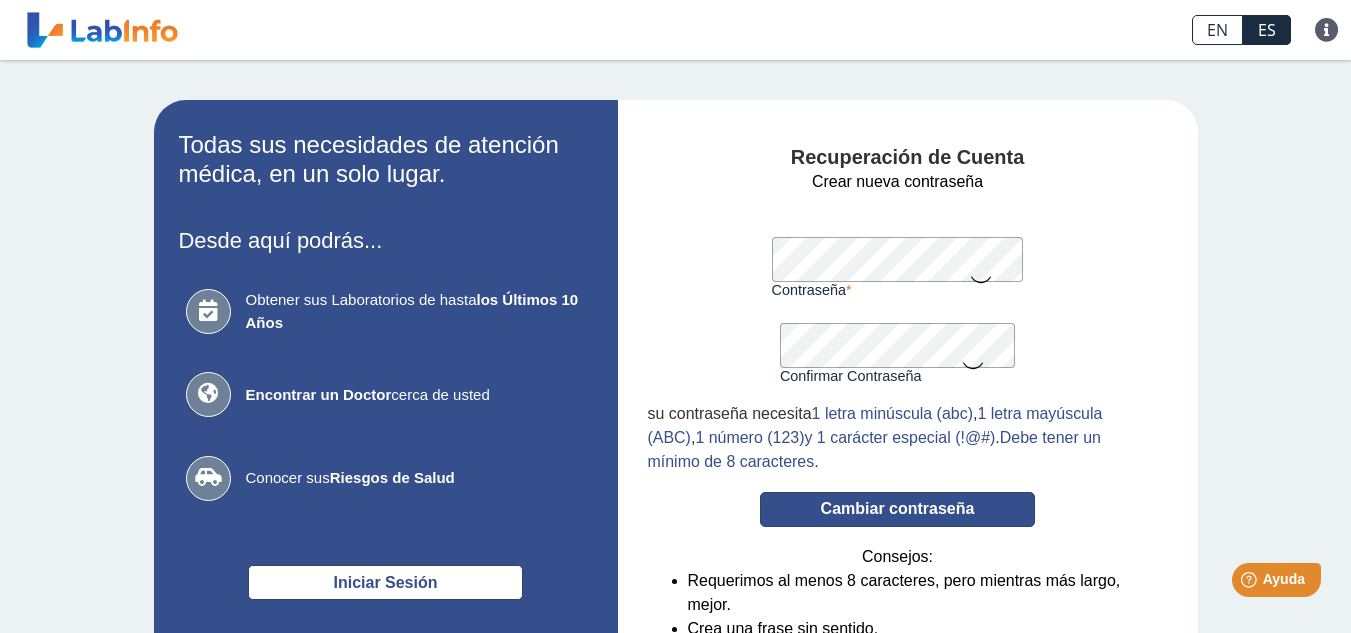 click on "Cambiar contraseña" 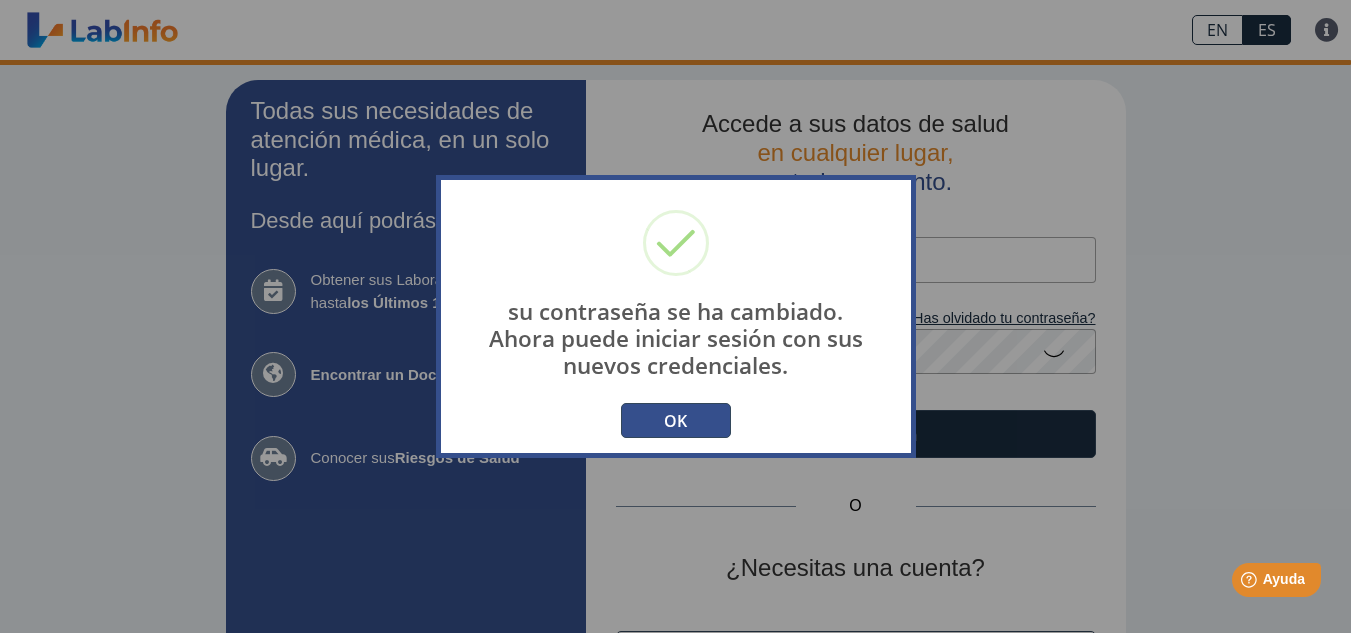 type 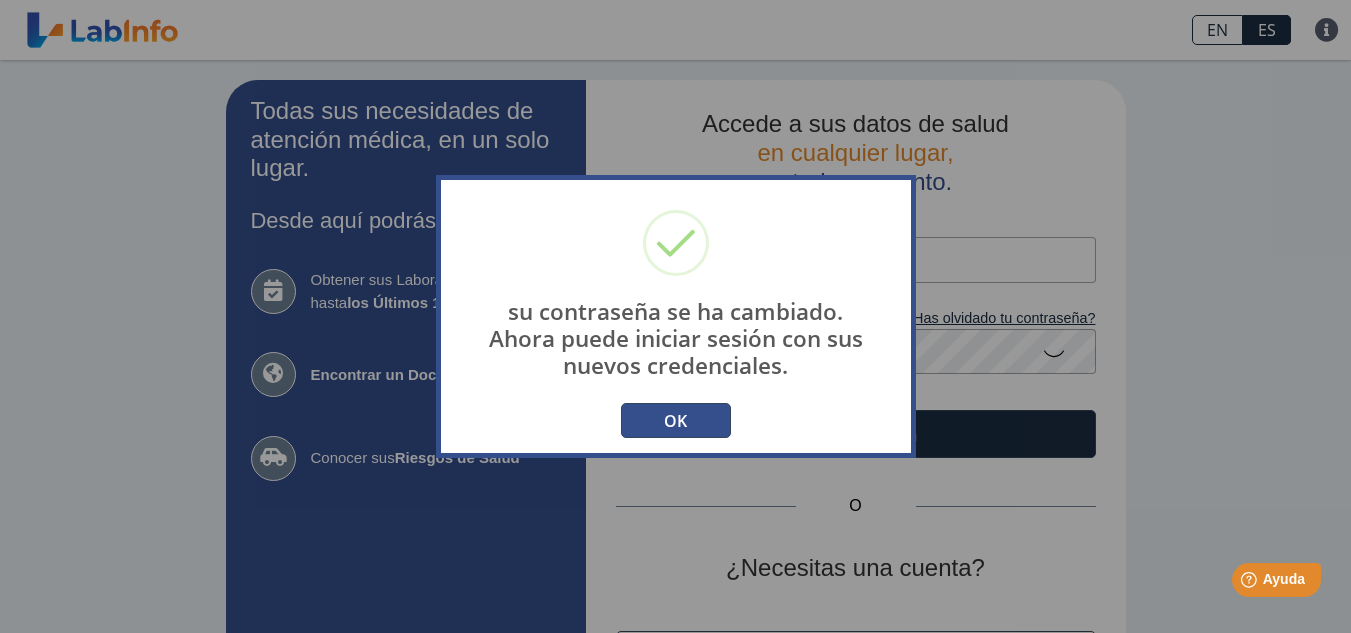 click on "OK" at bounding box center [676, 420] 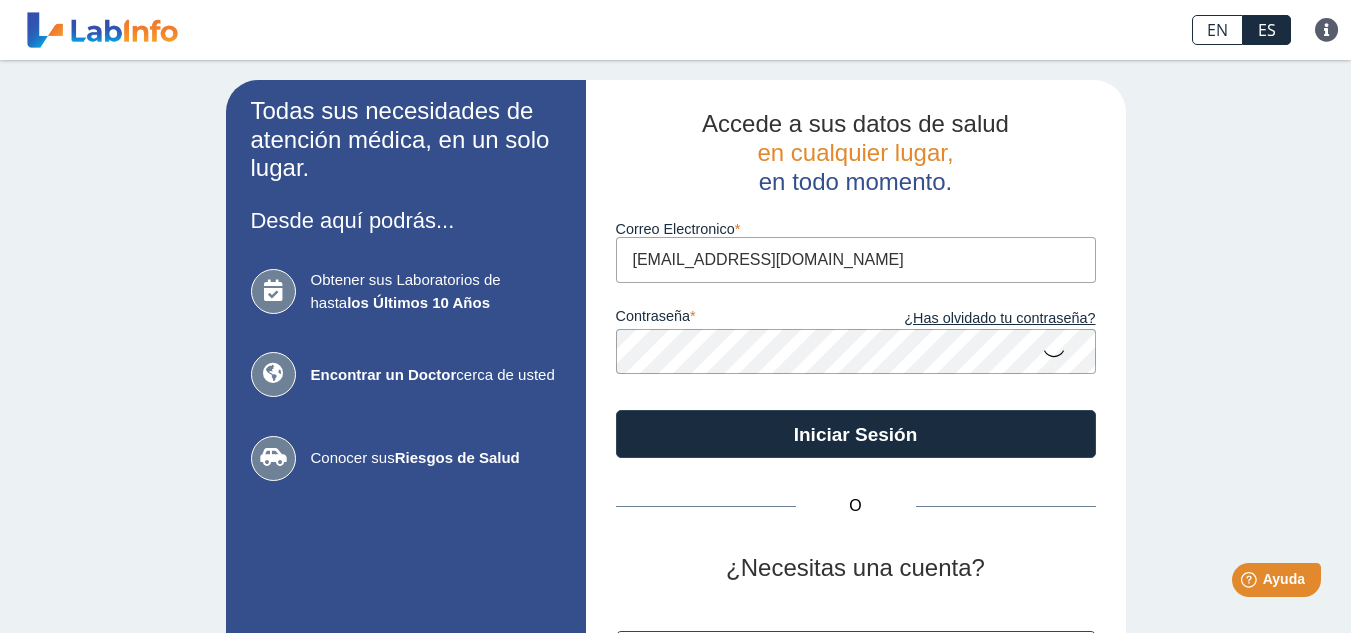 click 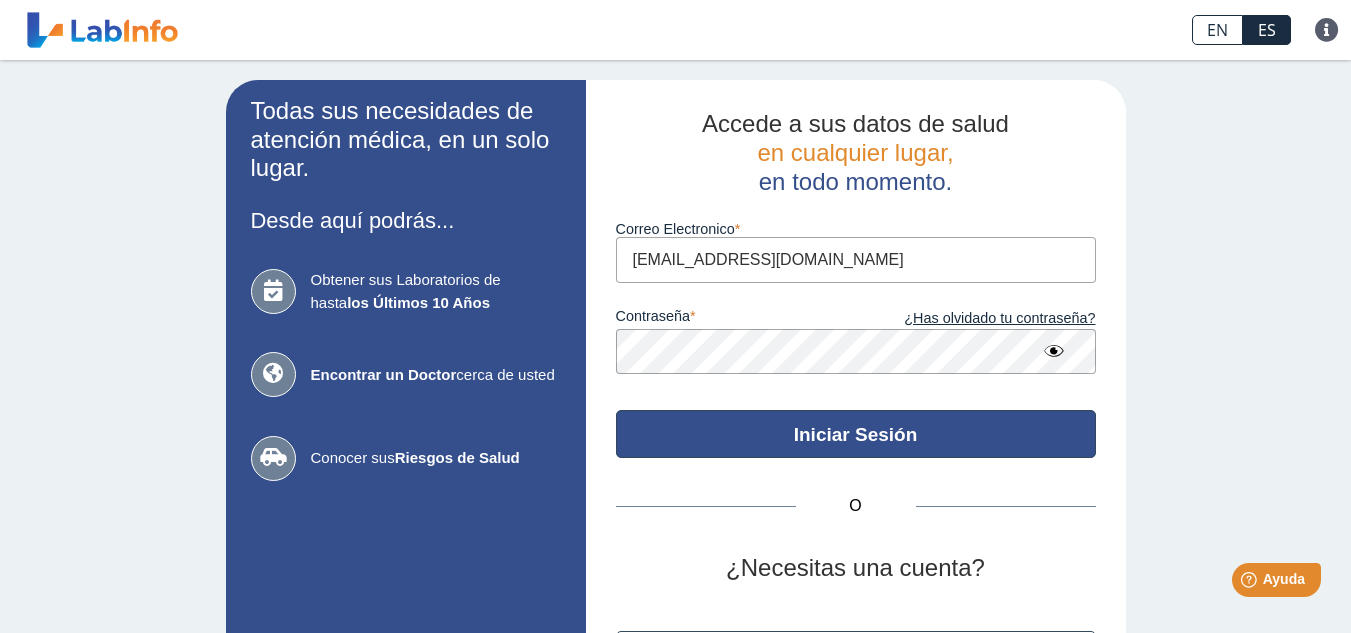 click on "Iniciar Sesión" 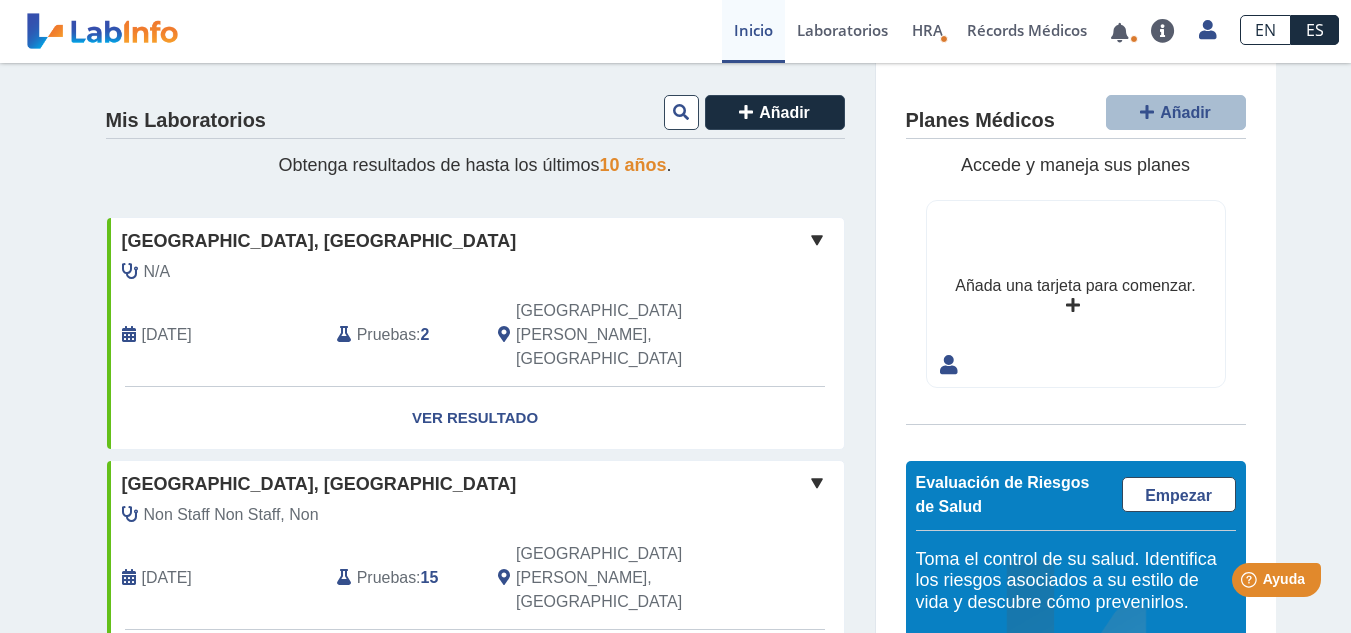 click on "Mis Laboratorios Añadir Obtenga resultados de hasta los últimos  10 años . [GEOGRAPHIC_DATA], [GEOGRAPHIC_DATA]  N/A   [DATE] Pruebas :  2  [GEOGRAPHIC_DATA][PERSON_NAME], [GEOGRAPHIC_DATA]   [GEOGRAPHIC_DATA], [GEOGRAPHIC_DATA]  Non Staff Non Staff, Non   [DATE][GEOGRAPHIC_DATA] :  [GEOGRAPHIC_DATA][PERSON_NAME], [GEOGRAPHIC_DATA]   [GEOGRAPHIC_DATA], [GEOGRAPHIC_DATA]  N/A   [DATE][GEOGRAPHIC_DATA] :  [GEOGRAPHIC_DATA][PERSON_NAME], [GEOGRAPHIC_DATA], [GEOGRAPHIC_DATA][PERSON_NAME], [PERSON_NAME]   [DATE] Pruebas :  2  [GEOGRAPHIC_DATA][PERSON_NAME], [GEOGRAPHIC_DATA]   [GEOGRAPHIC_DATA], [GEOGRAPHIC_DATA]  Non Staff Non Staff, Non   [DATE] [GEOGRAPHIC_DATA] :  13  [GEOGRAPHIC_DATA][PERSON_NAME], [GEOGRAPHIC_DATA]   [GEOGRAPHIC_DATA], [GEOGRAPHIC_DATA]  N/A   [DATE] [GEOGRAPHIC_DATA] :  22  [GEOGRAPHIC_DATA][PERSON_NAME], [GEOGRAPHIC_DATA]   Yo   Yo  Ver Resultado SUBIR" 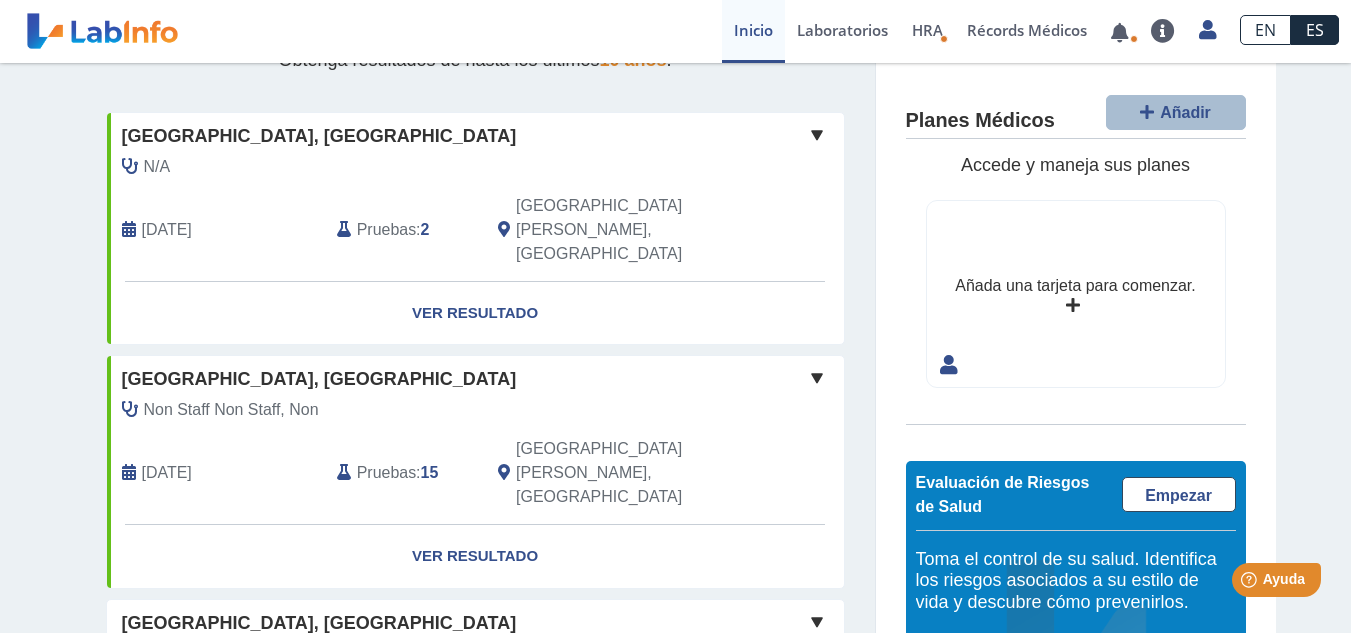 scroll, scrollTop: 104, scrollLeft: 0, axis: vertical 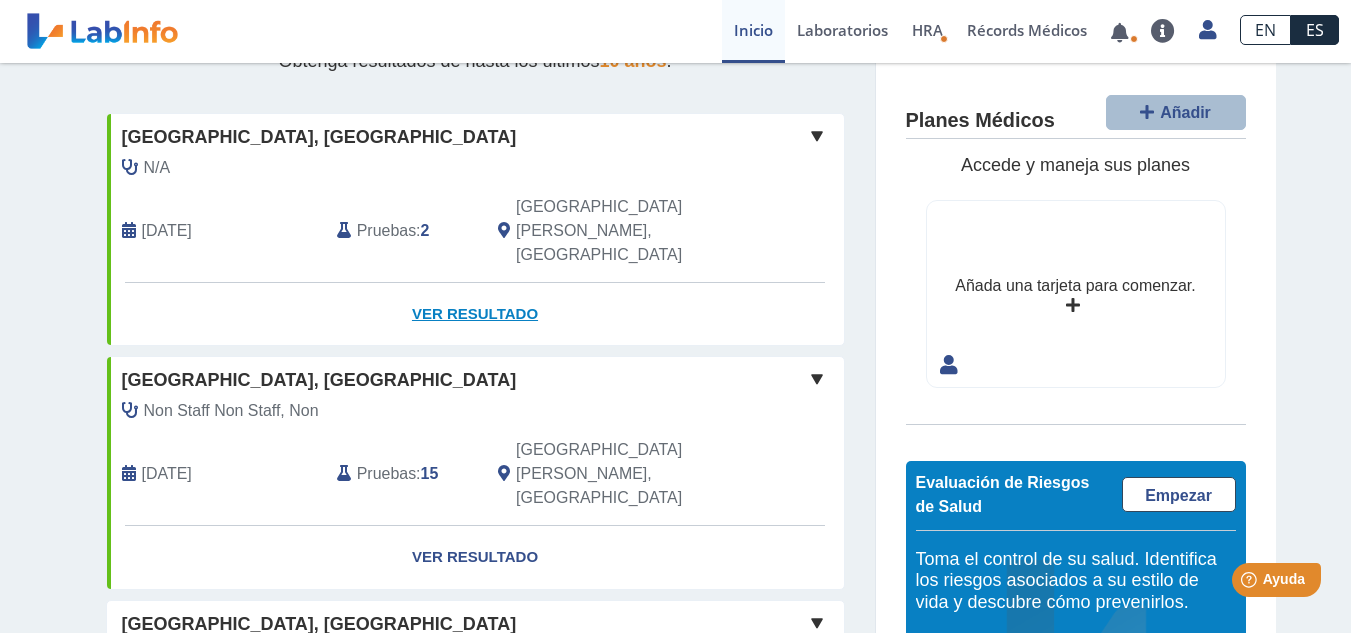 click on "Ver Resultado" 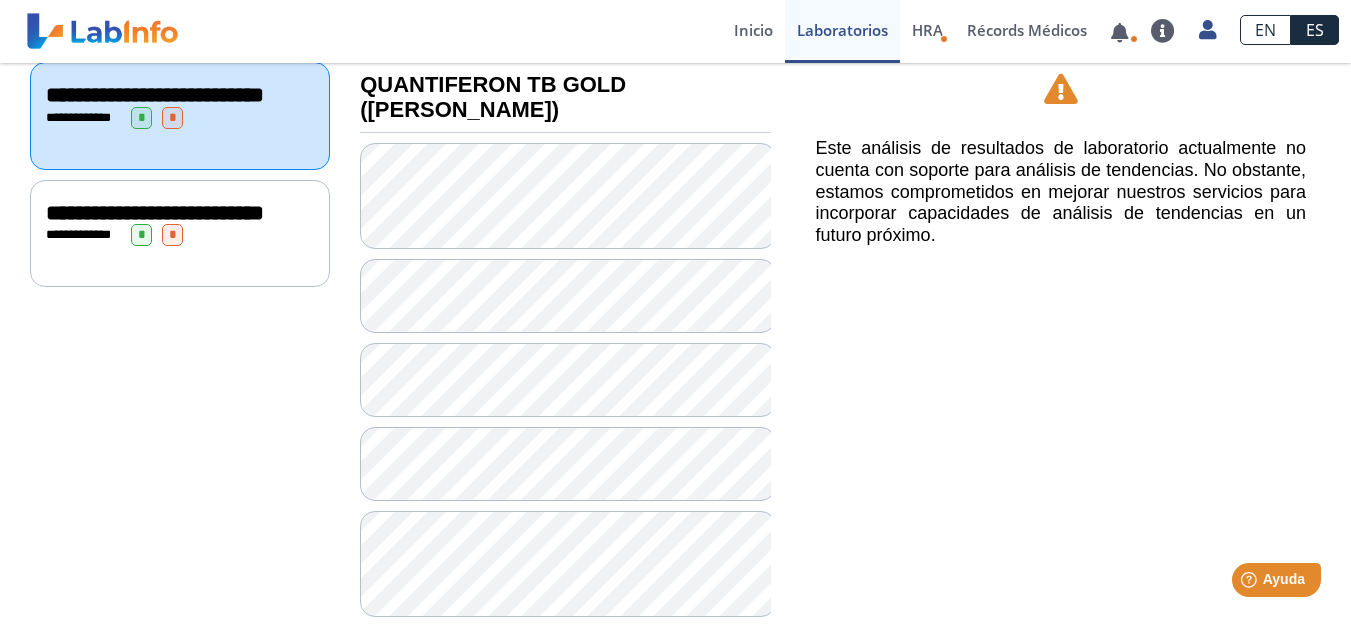 scroll, scrollTop: 252, scrollLeft: 0, axis: vertical 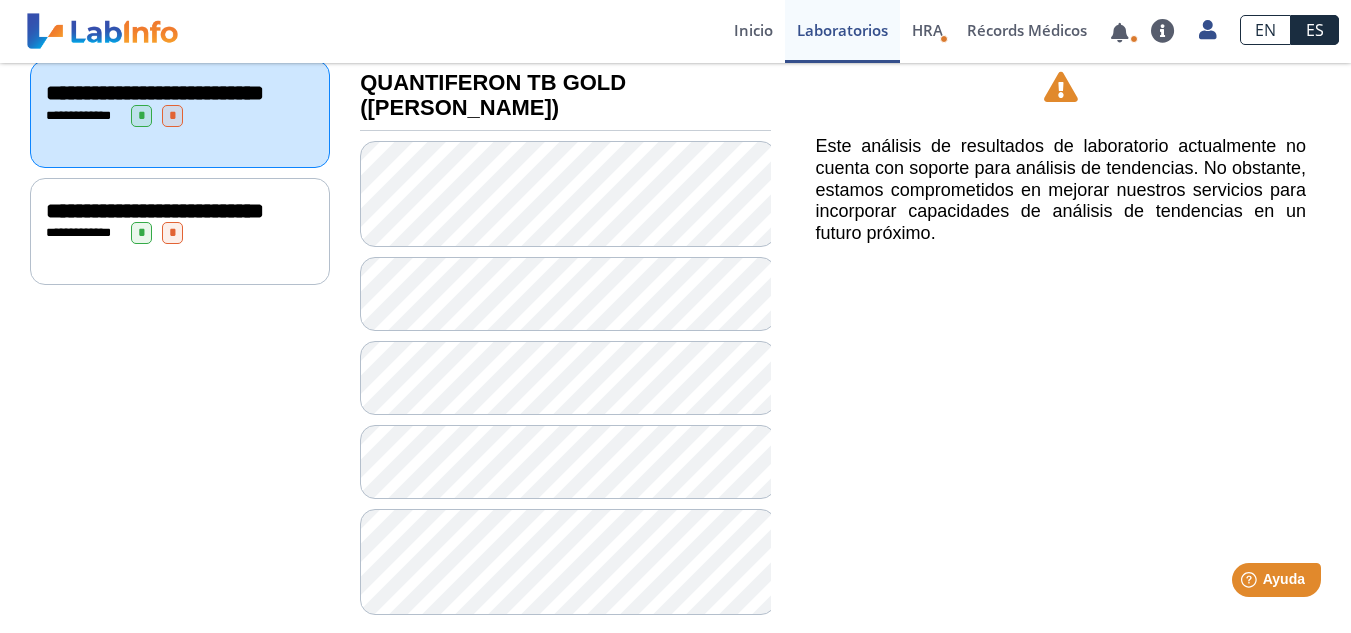 click on "**********" 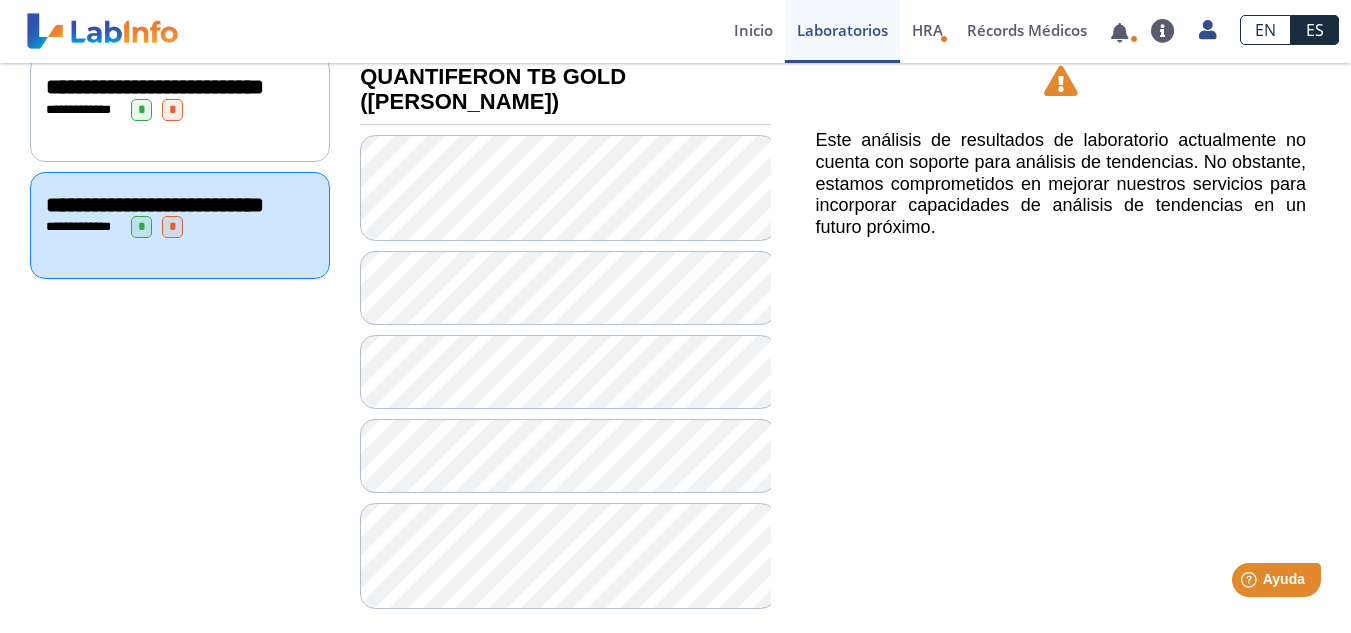 scroll, scrollTop: 257, scrollLeft: 0, axis: vertical 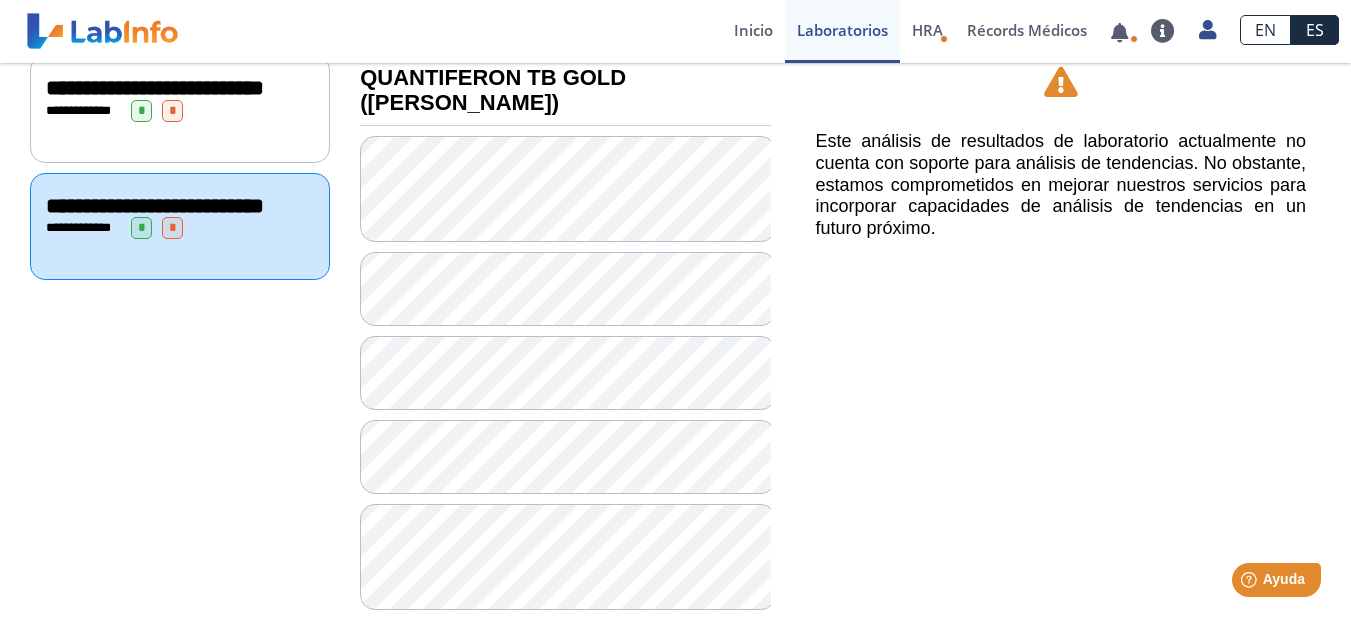 click at bounding box center [102, 31] 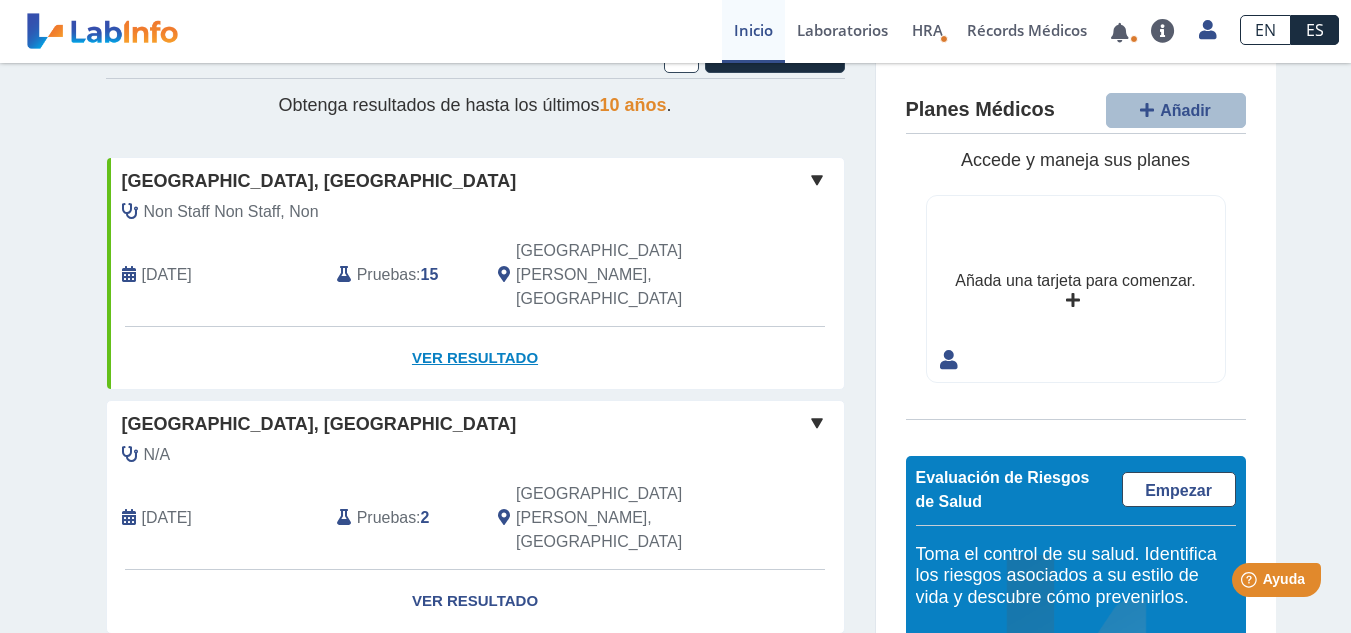 scroll, scrollTop: 54, scrollLeft: 0, axis: vertical 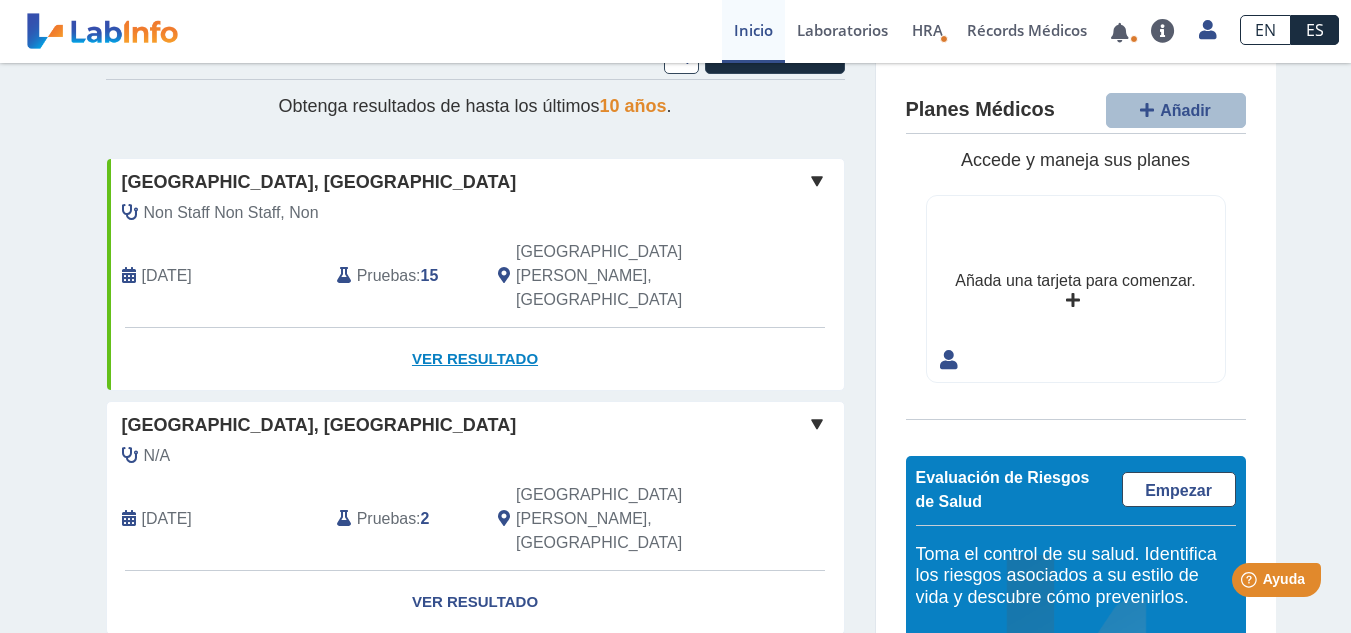 click on "Ver Resultado" 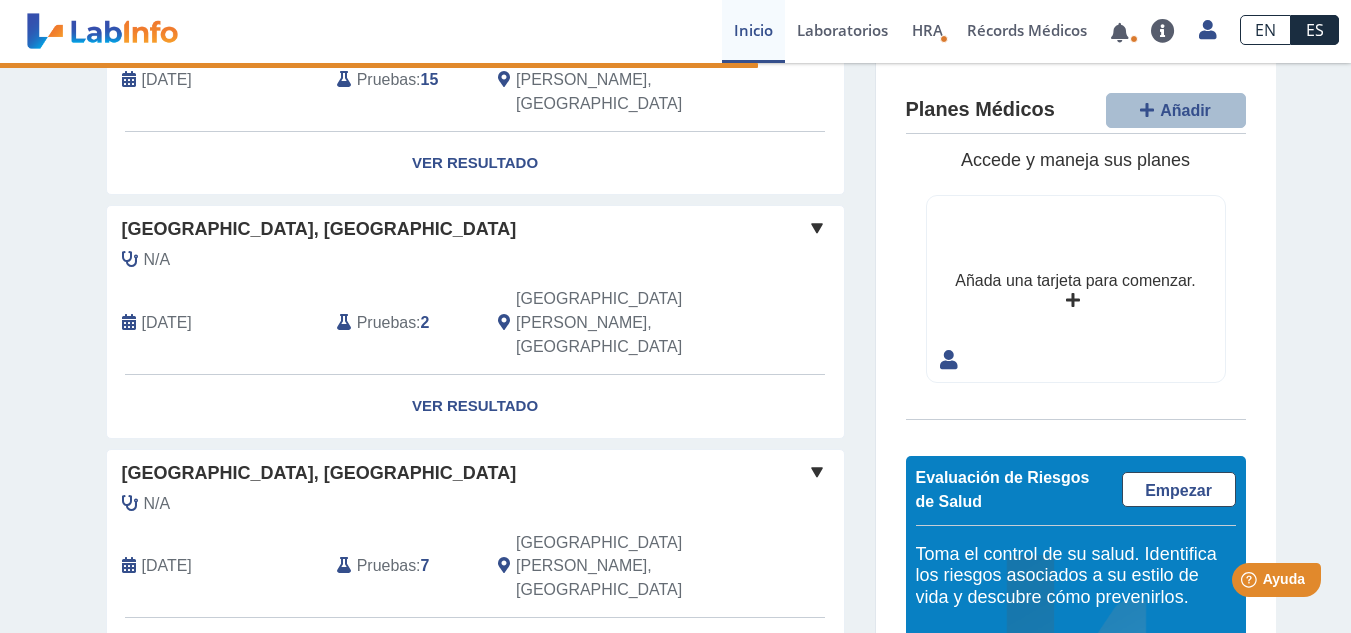scroll, scrollTop: 250, scrollLeft: 0, axis: vertical 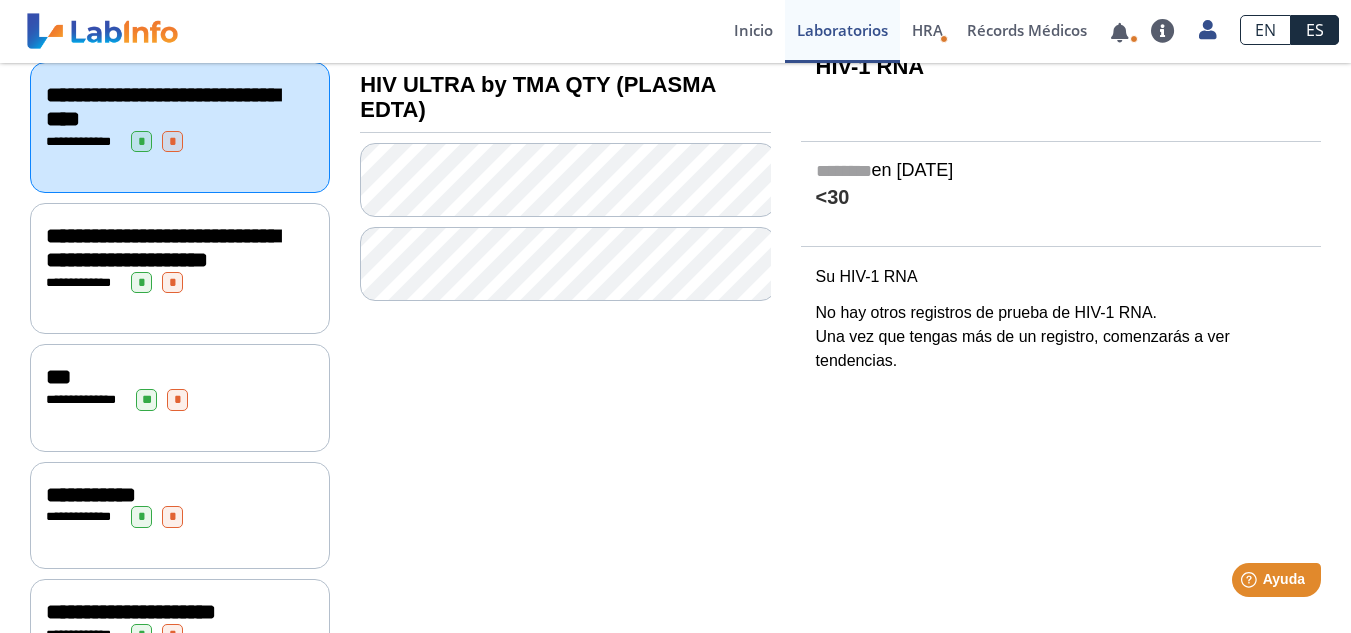 click on "**********" 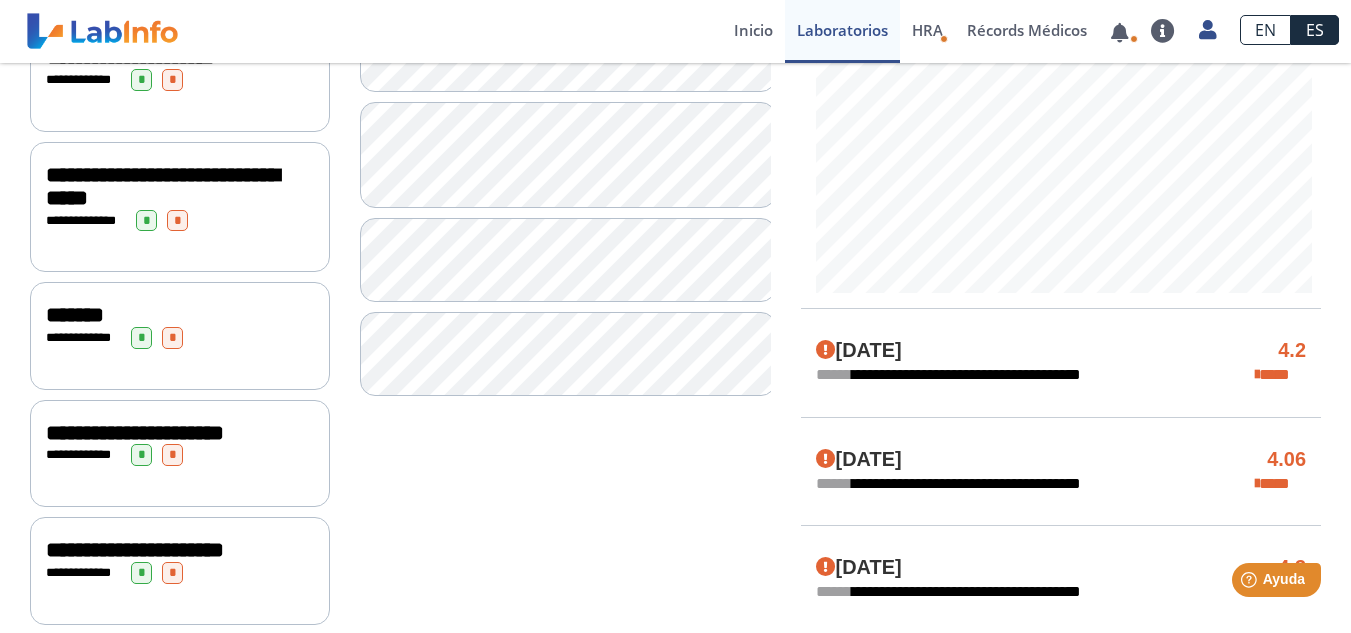 scroll, scrollTop: 806, scrollLeft: 0, axis: vertical 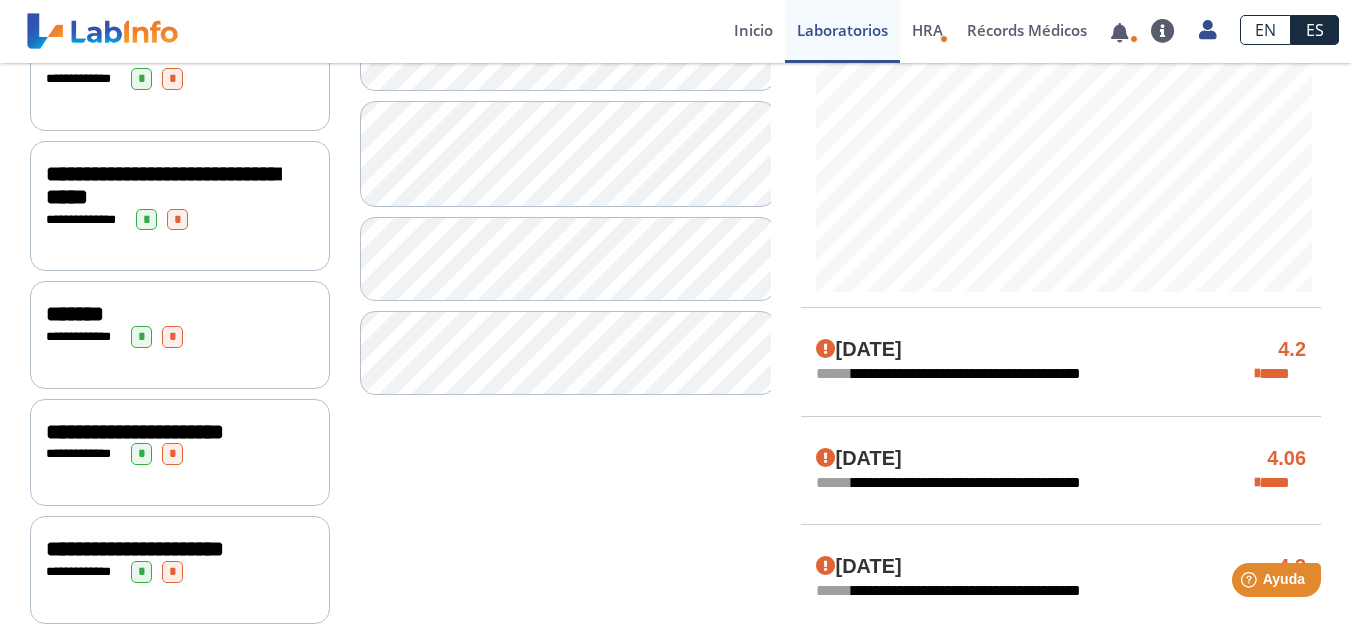 click on "**********" 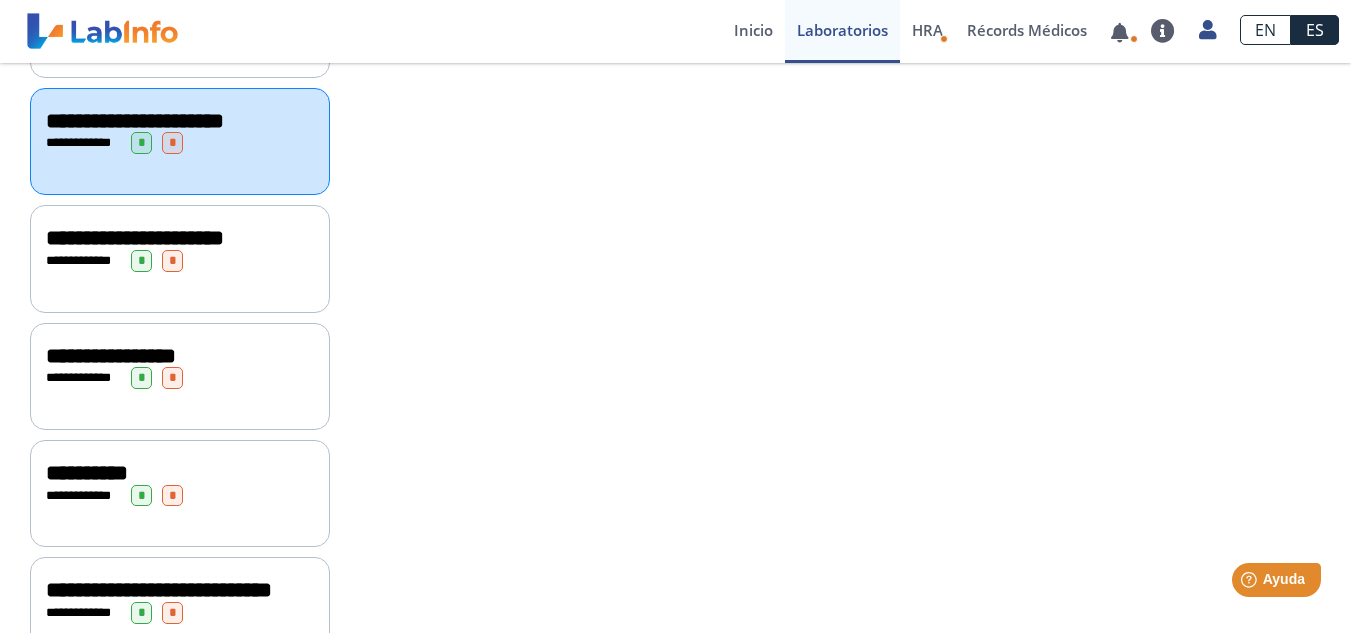 scroll, scrollTop: 1118, scrollLeft: 0, axis: vertical 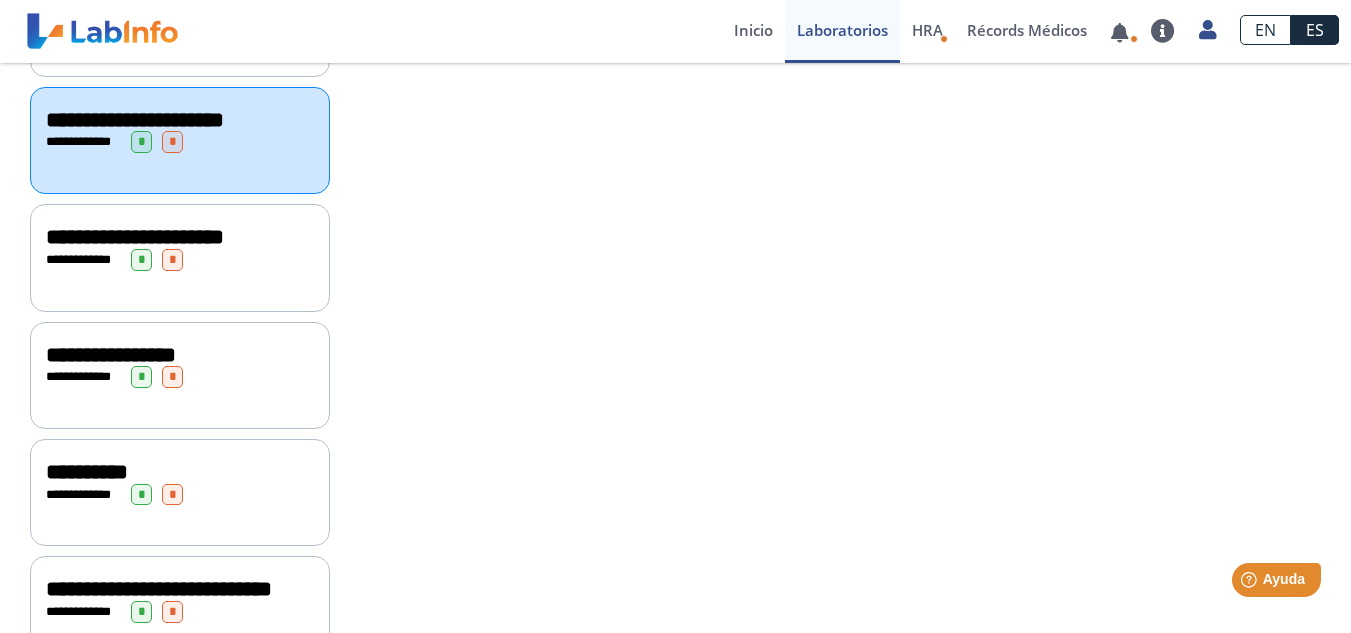 click on "**********" 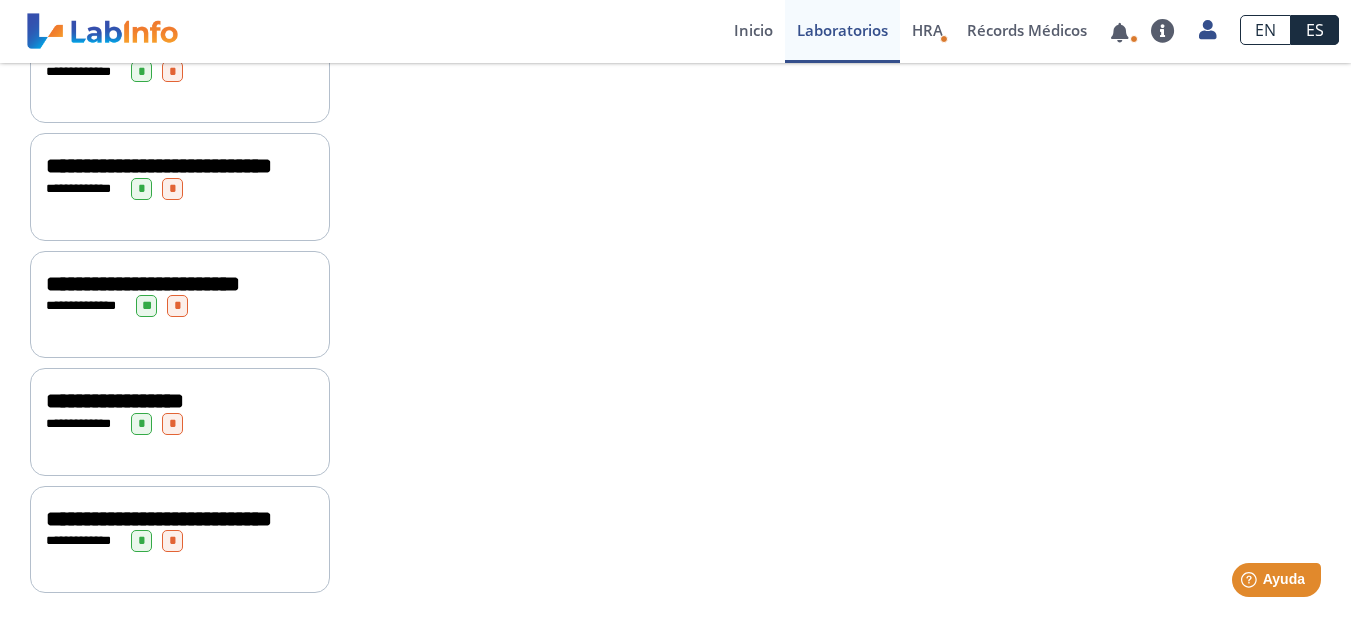 scroll, scrollTop: 1613, scrollLeft: 0, axis: vertical 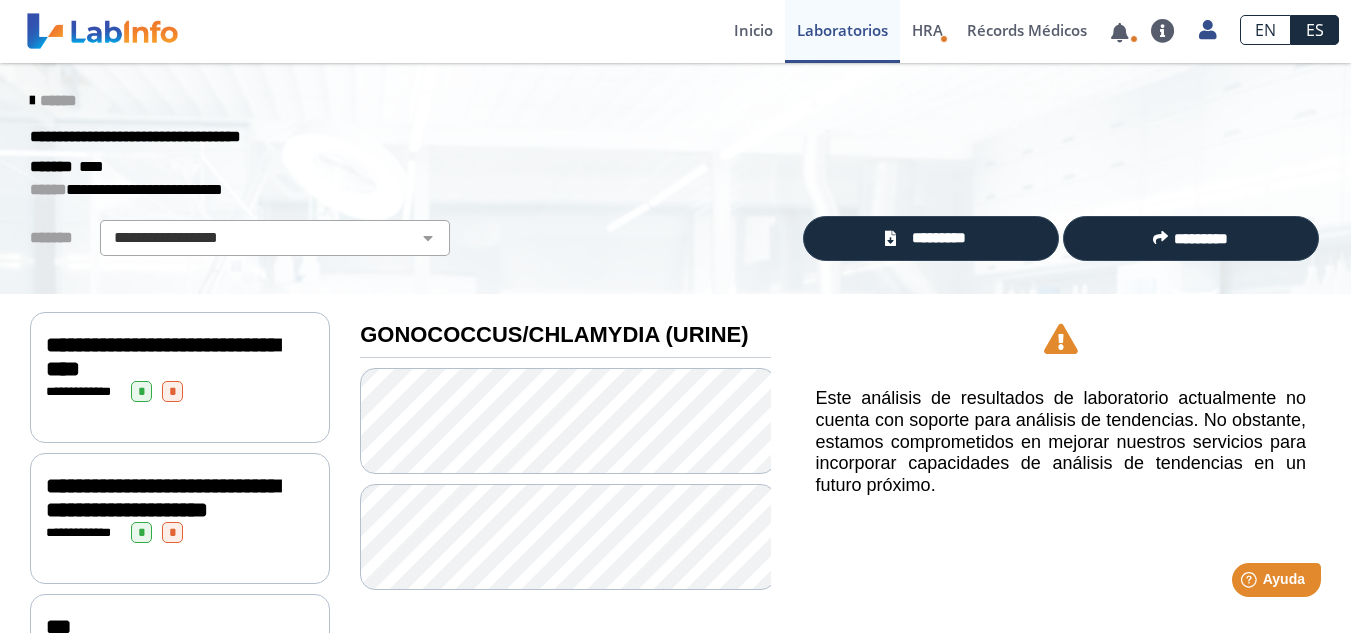click on "**********" 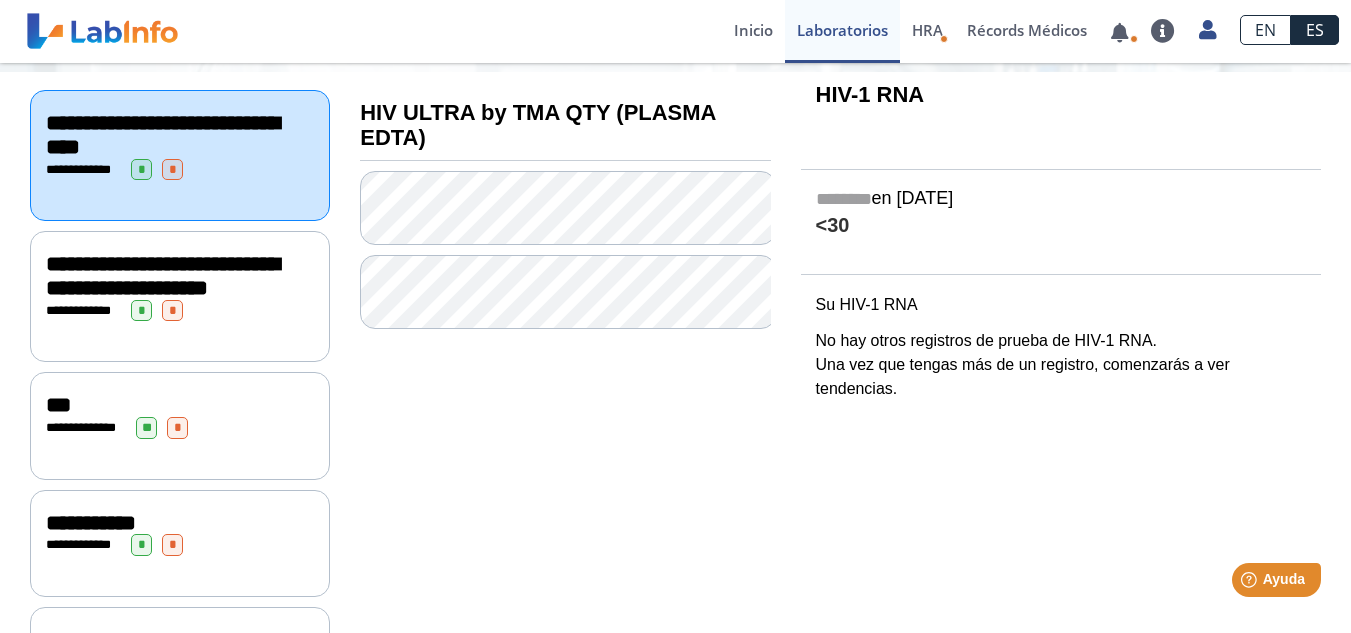 scroll, scrollTop: 222, scrollLeft: 0, axis: vertical 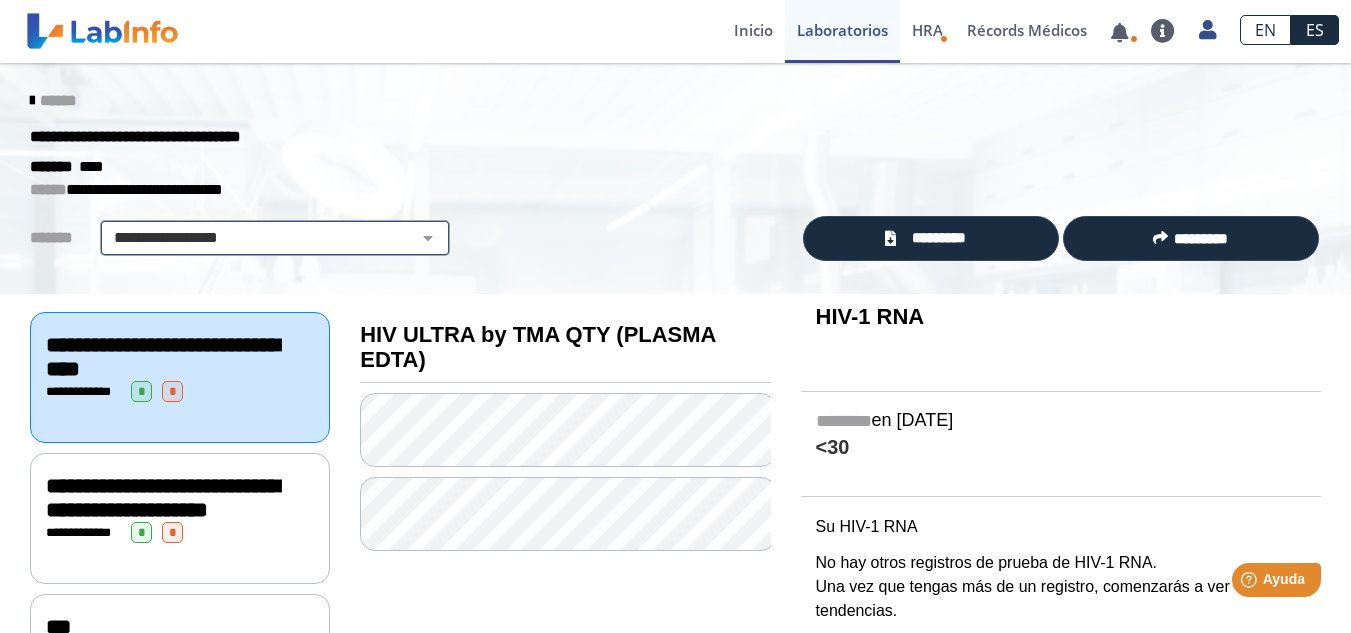 click on "**********" 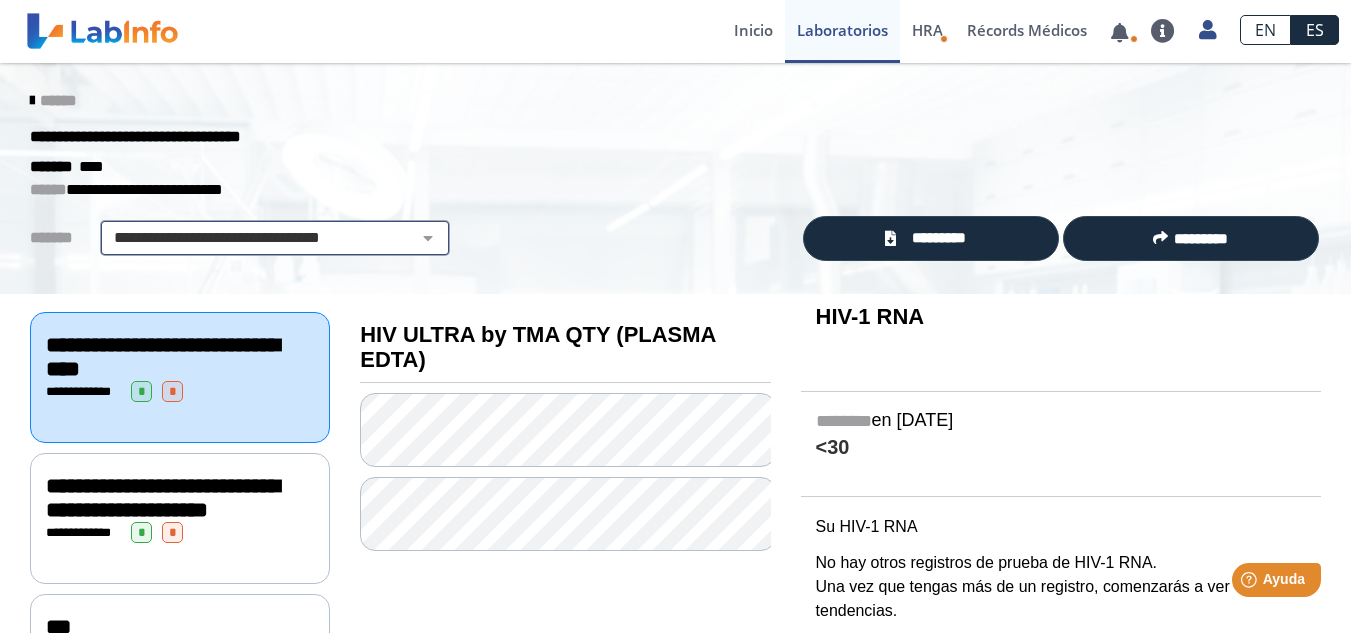 select on "**********" 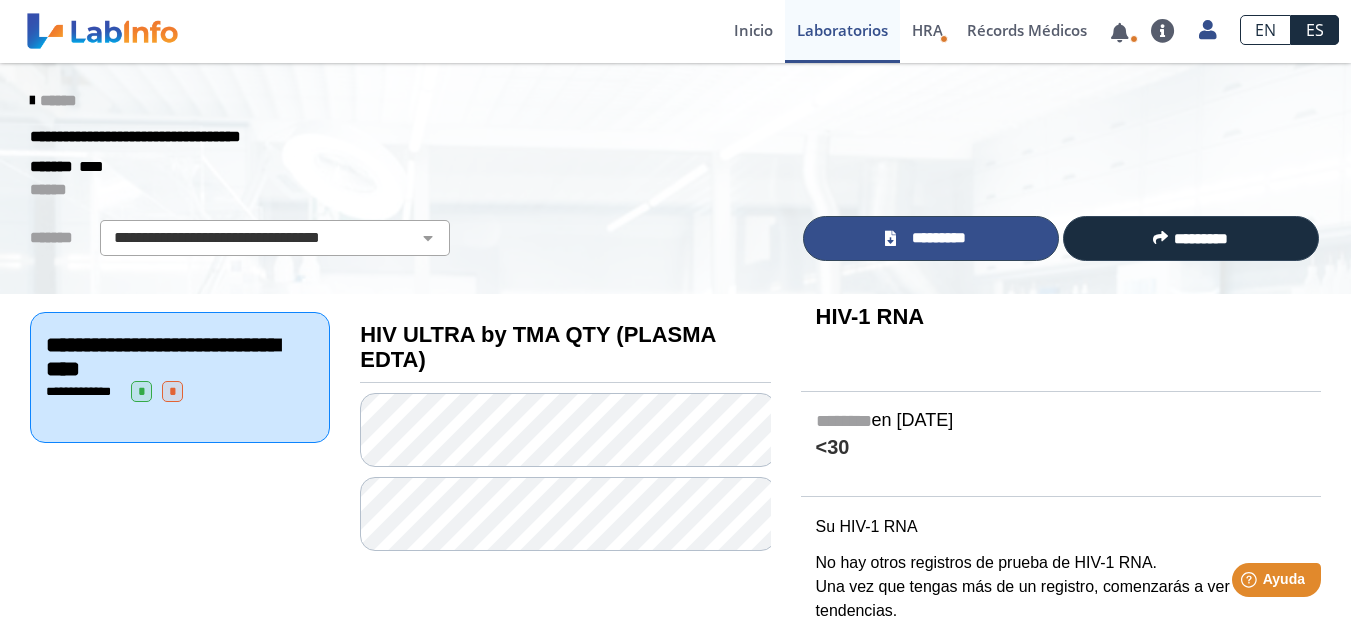 click on "*********" 